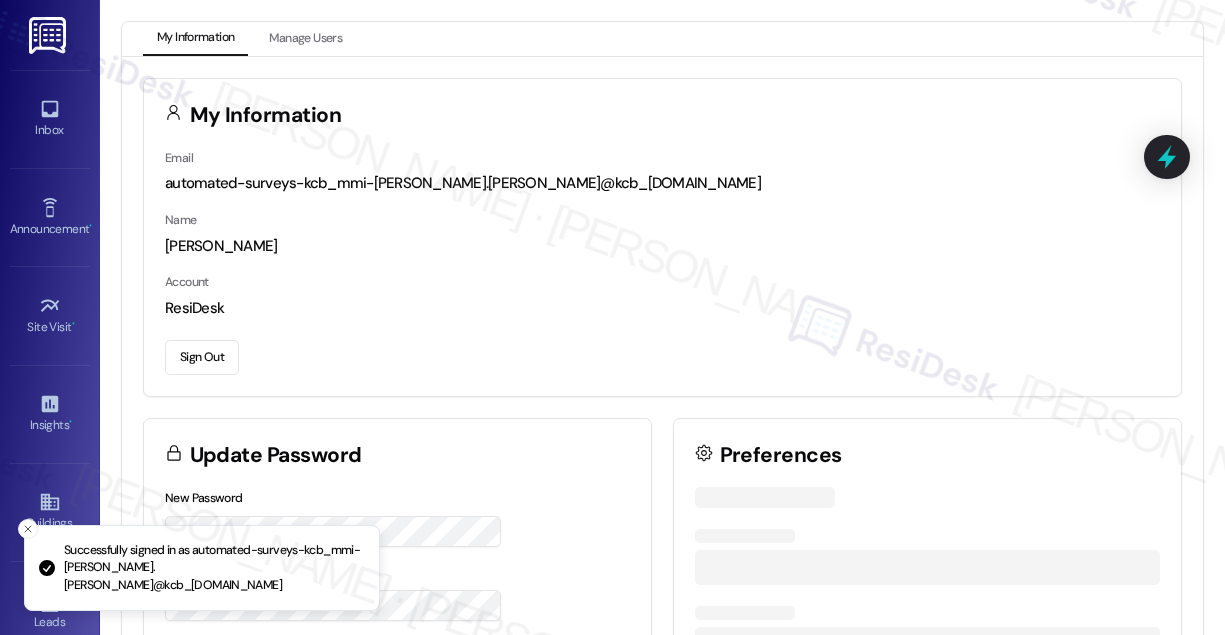 scroll, scrollTop: 0, scrollLeft: 0, axis: both 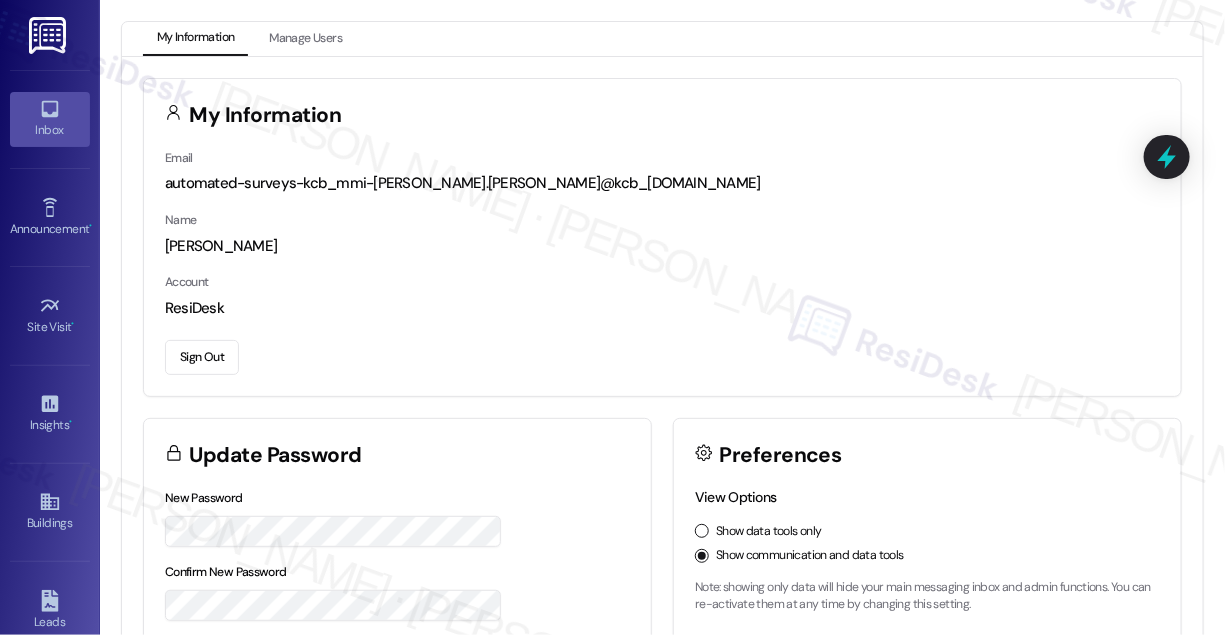 click on "Inbox" at bounding box center (50, 130) 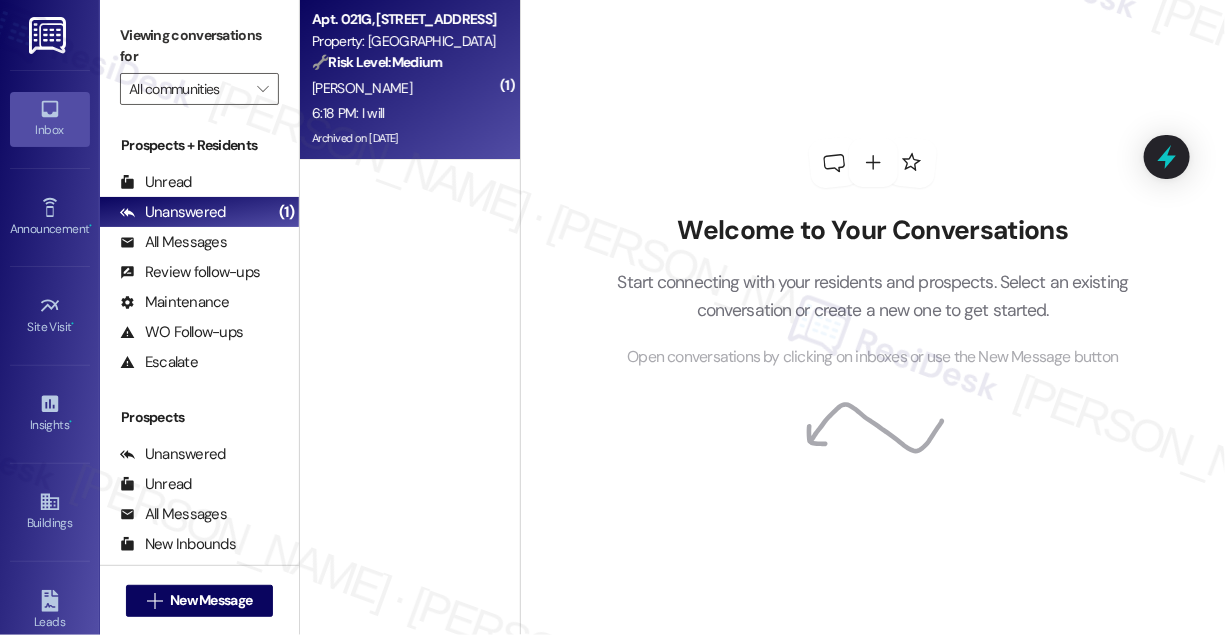 click on "6:18 PM: I will  6:18 PM: I will" at bounding box center [404, 113] 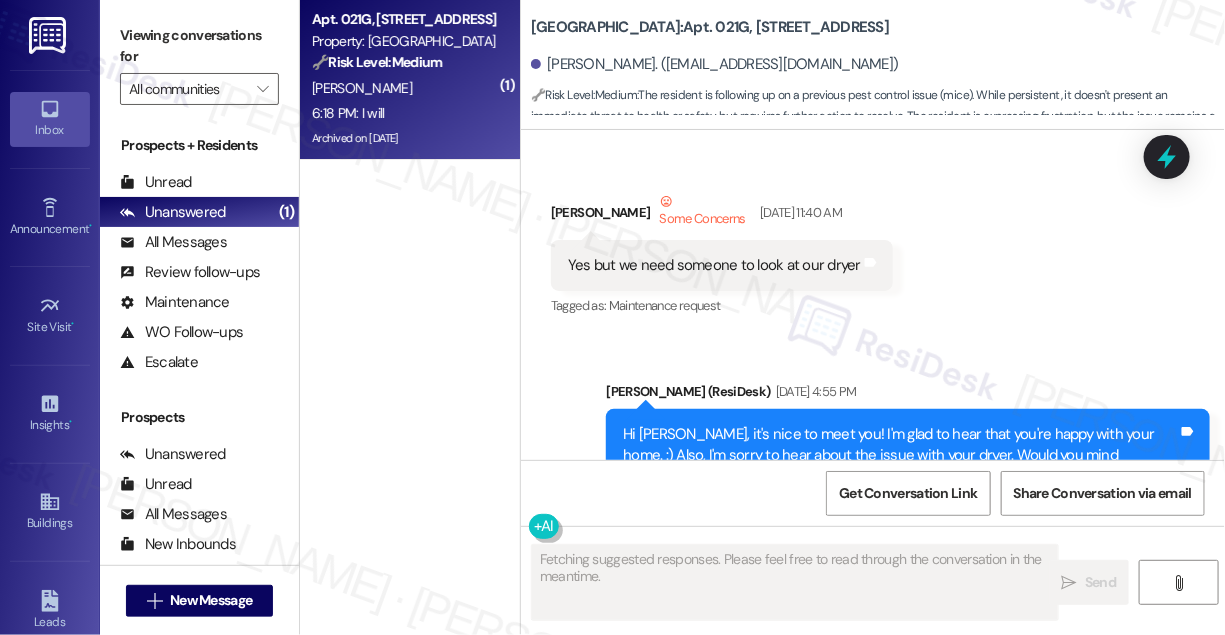 scroll, scrollTop: 18268, scrollLeft: 0, axis: vertical 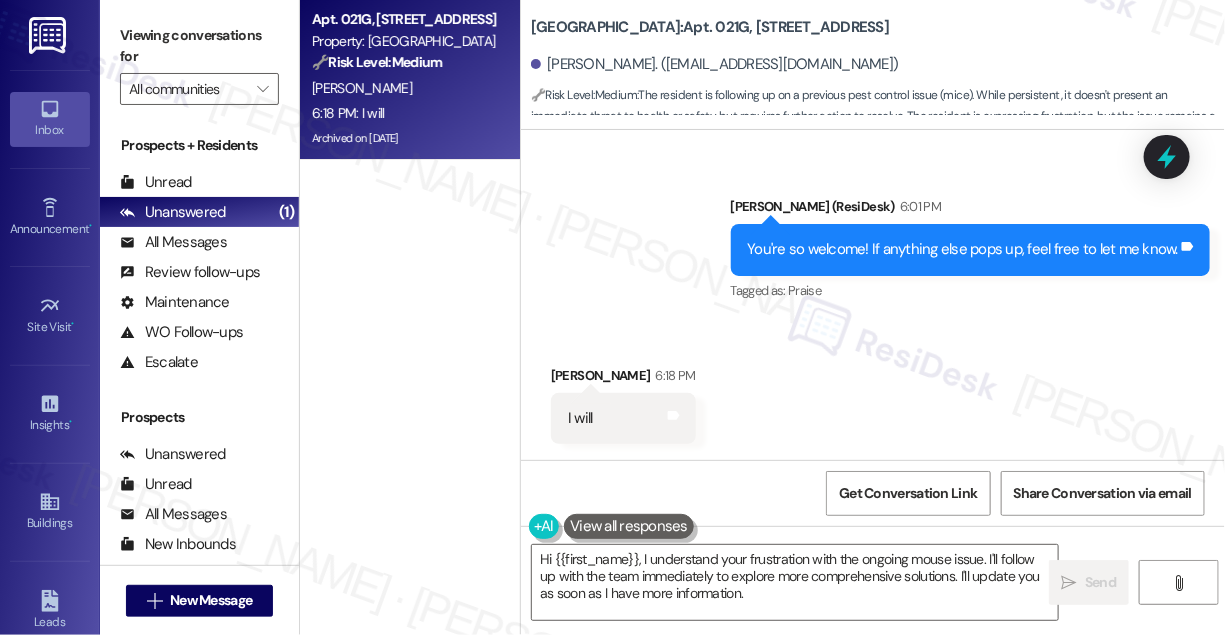 click on "Praise" at bounding box center [804, 290] 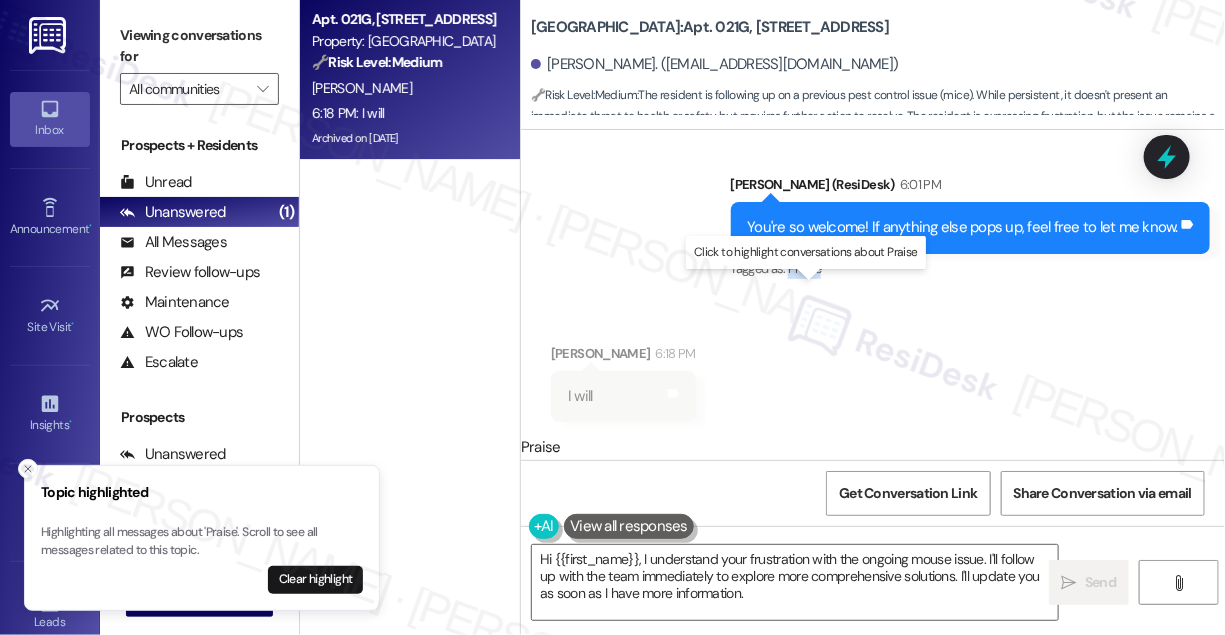 click on "Praise" at bounding box center [804, 268] 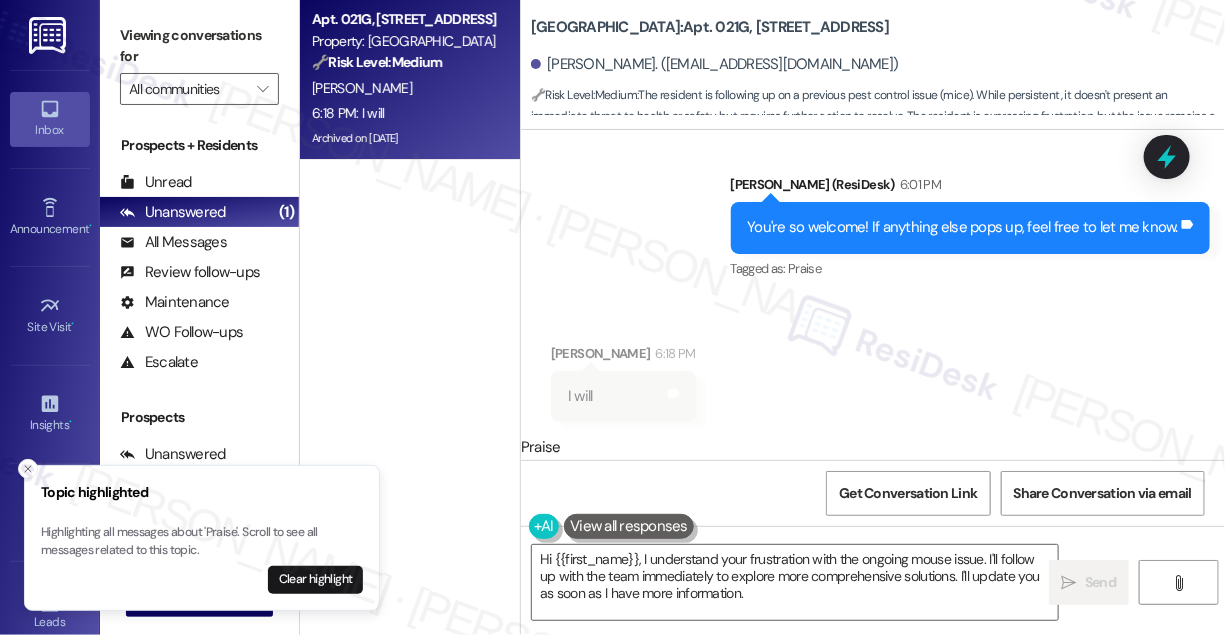 click on "Sent via SMS [PERSON_NAME]   (ResiDesk) 6:01 PM You're so welcome! If anything else pops up, feel free to let me know. Tags and notes Tagged as:   Praise Click to highlight conversations about Praise" at bounding box center (873, 213) 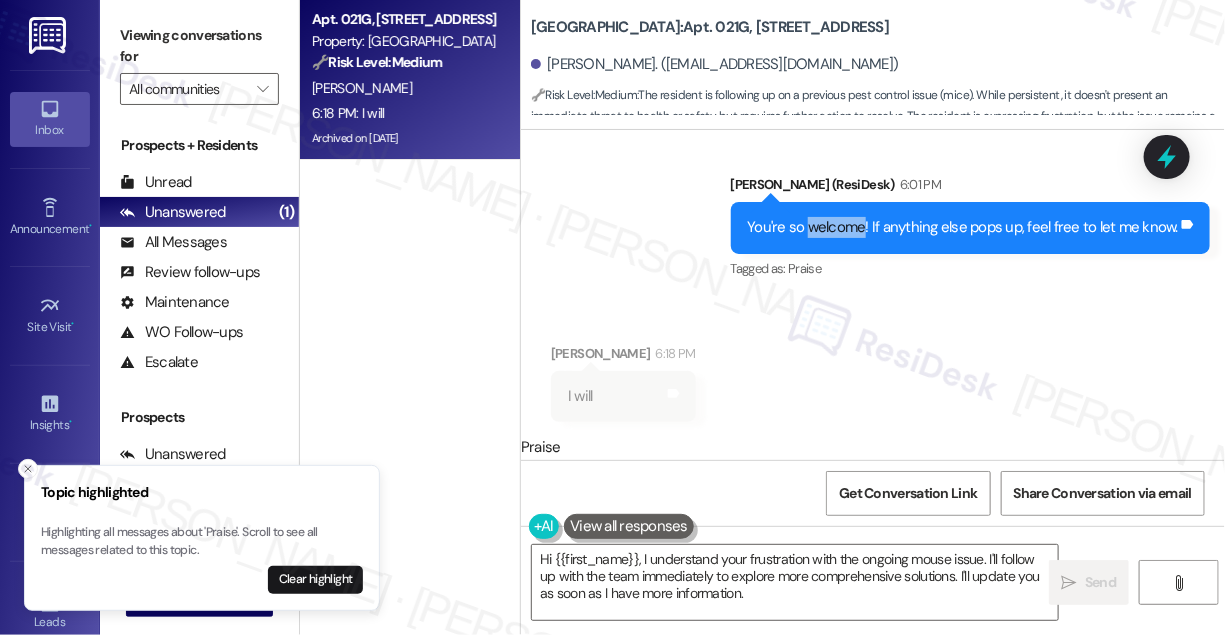 click on "You're so welcome! If anything else pops up, feel free to let me know." at bounding box center [963, 227] 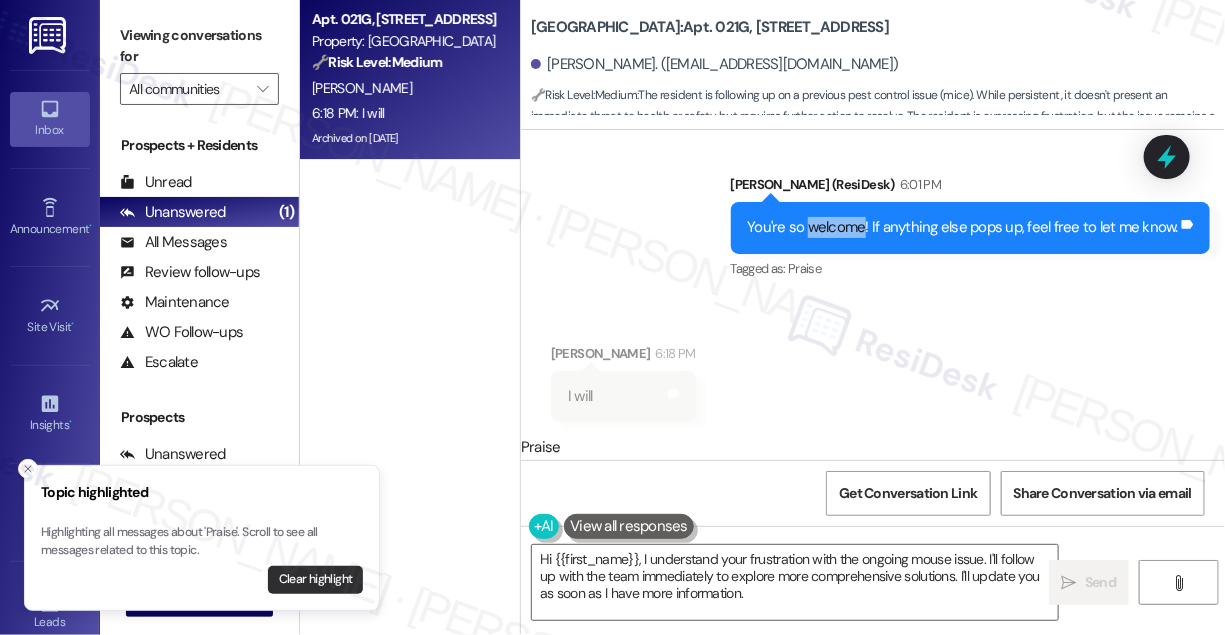 click on "Clear highlight" at bounding box center [315, 580] 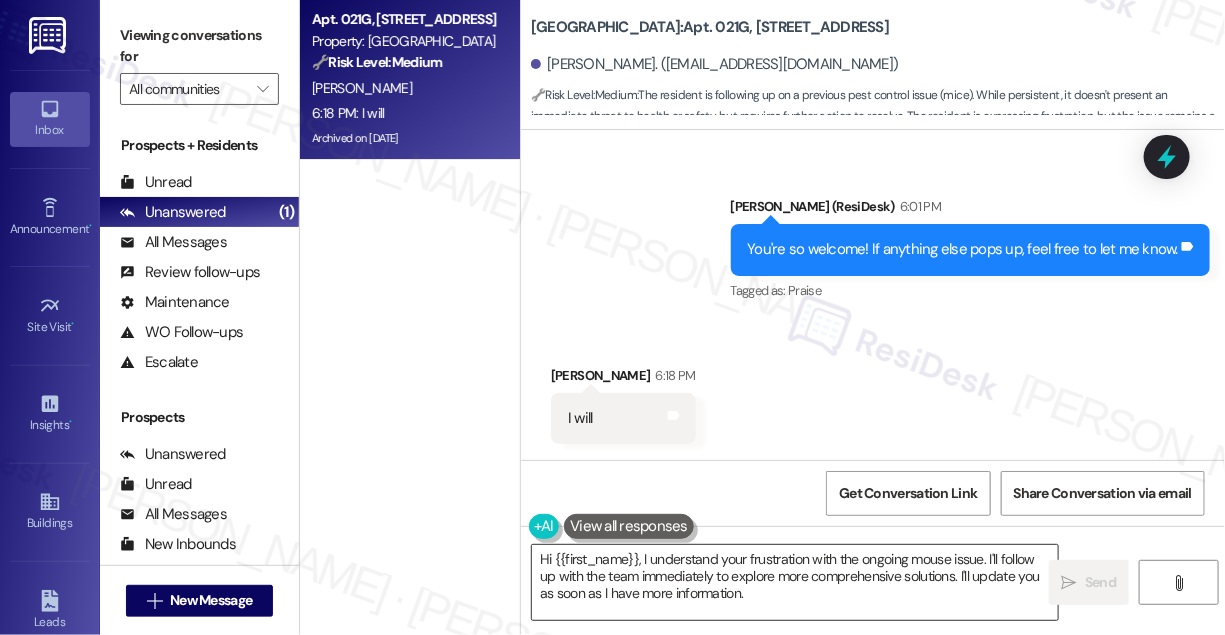 click on "Hi {{first_name}}, I understand your frustration with the ongoing mouse issue. I'll follow up with the team immediately to explore more comprehensive solutions. I'll update you as soon as I have more information." at bounding box center (795, 582) 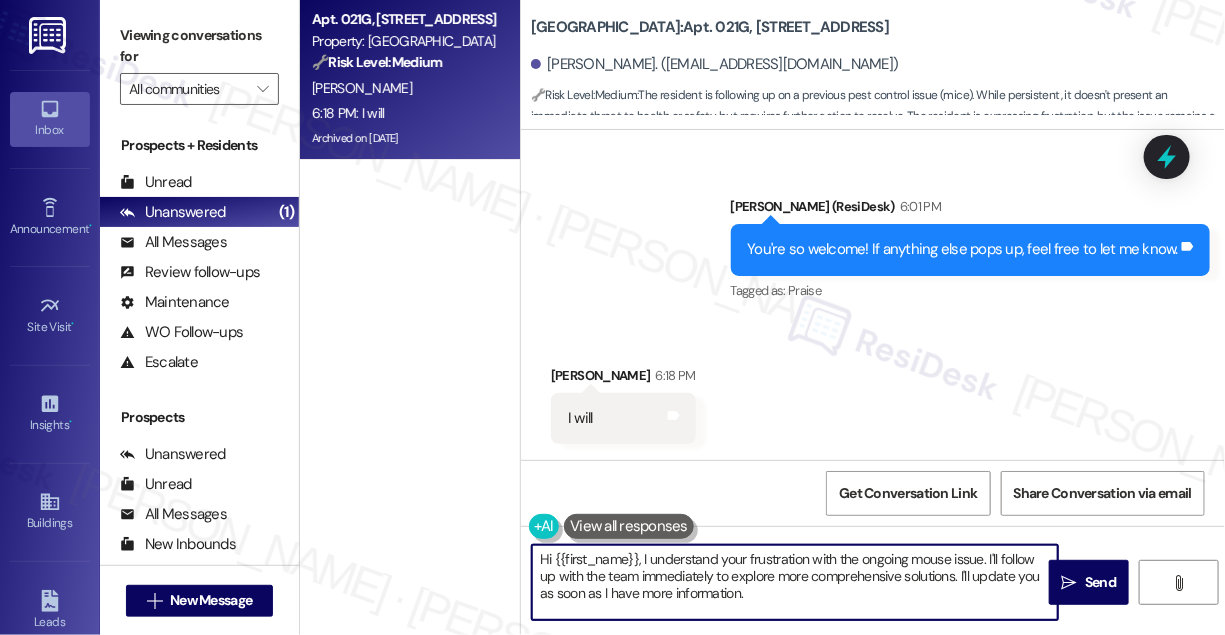 click on "Hi {{first_name}}, I understand your frustration with the ongoing mouse issue. I'll follow up with the team immediately to explore more comprehensive solutions. I'll update you as soon as I have more information." at bounding box center [795, 582] 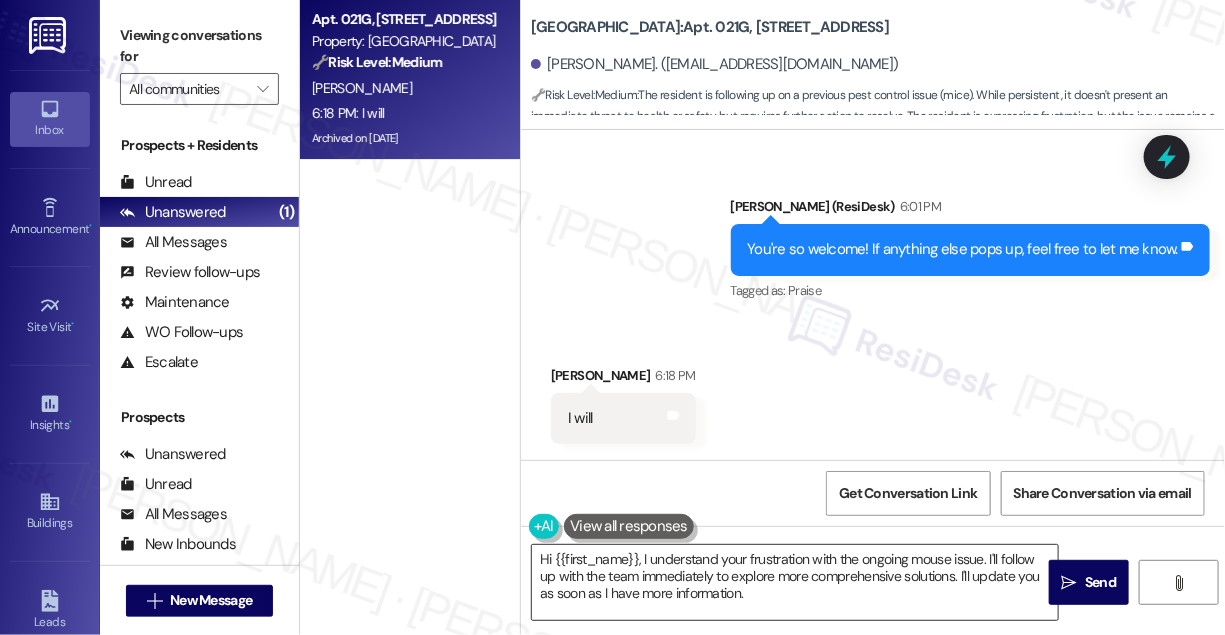 click on "Hi {{first_name}}, I understand your frustration with the ongoing mouse issue. I'll follow up with the team immediately to explore more comprehensive solutions. I'll update you as soon as I have more information." at bounding box center [795, 582] 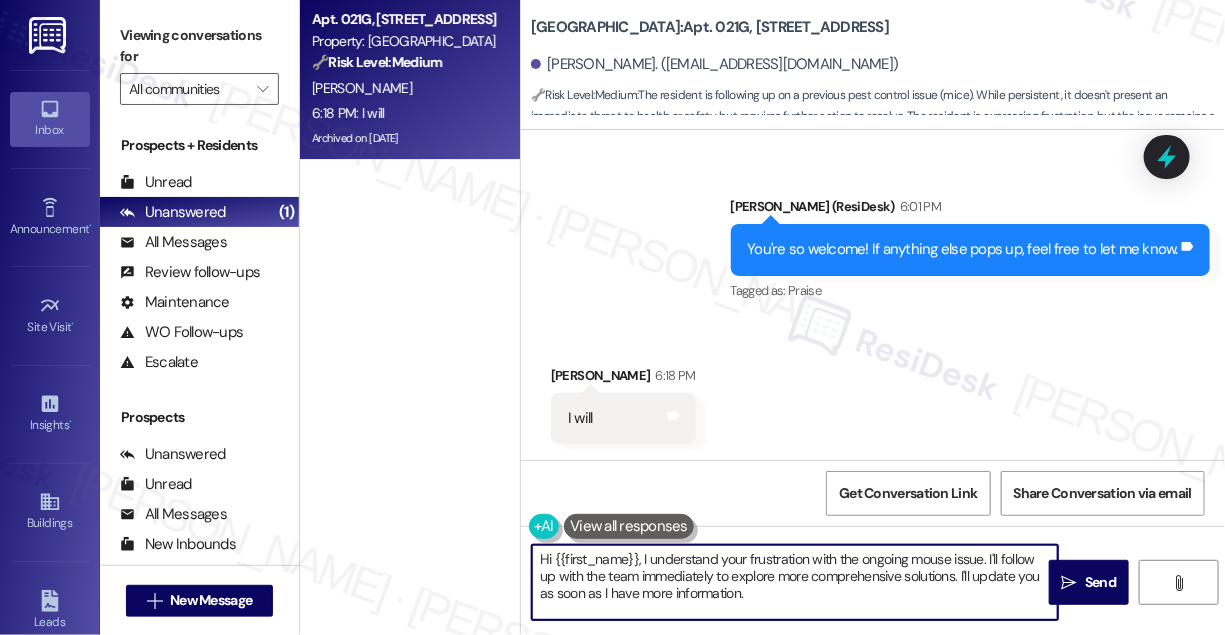 click on "Hi {{first_name}}, I understand your frustration with the ongoing mouse issue. I'll follow up with the team immediately to explore more comprehensive solutions. I'll update you as soon as I have more information." at bounding box center [795, 582] 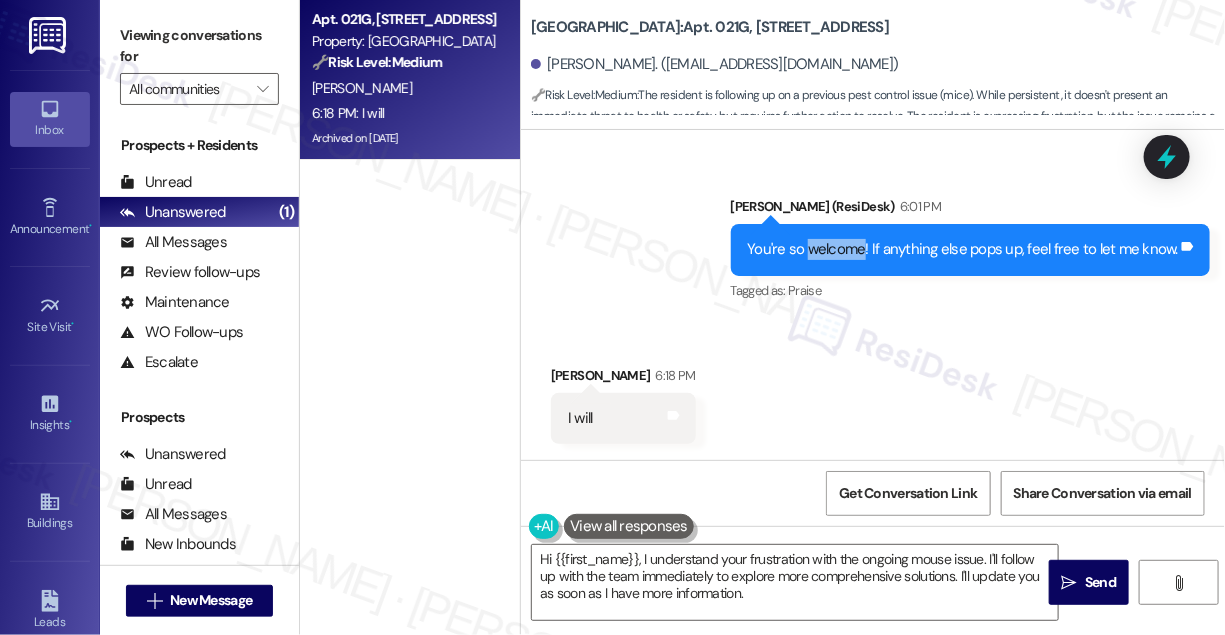 click on "You're so welcome! If anything else pops up, feel free to let me know." at bounding box center (963, 249) 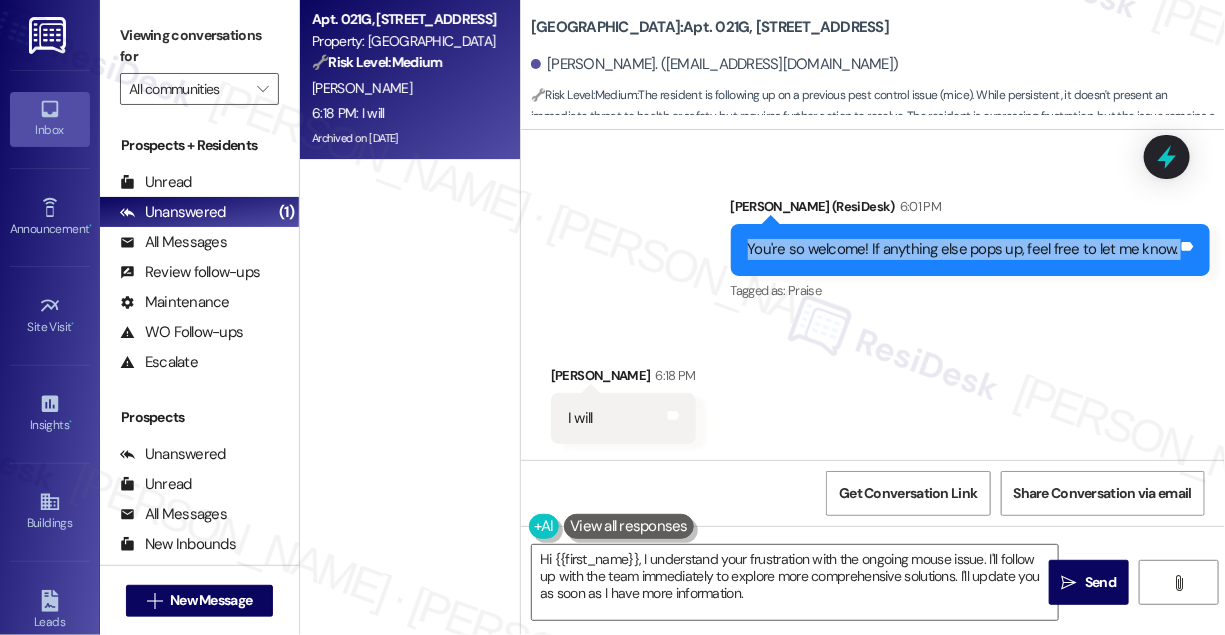 click on "You're so welcome! If anything else pops up, feel free to let me know." at bounding box center (963, 249) 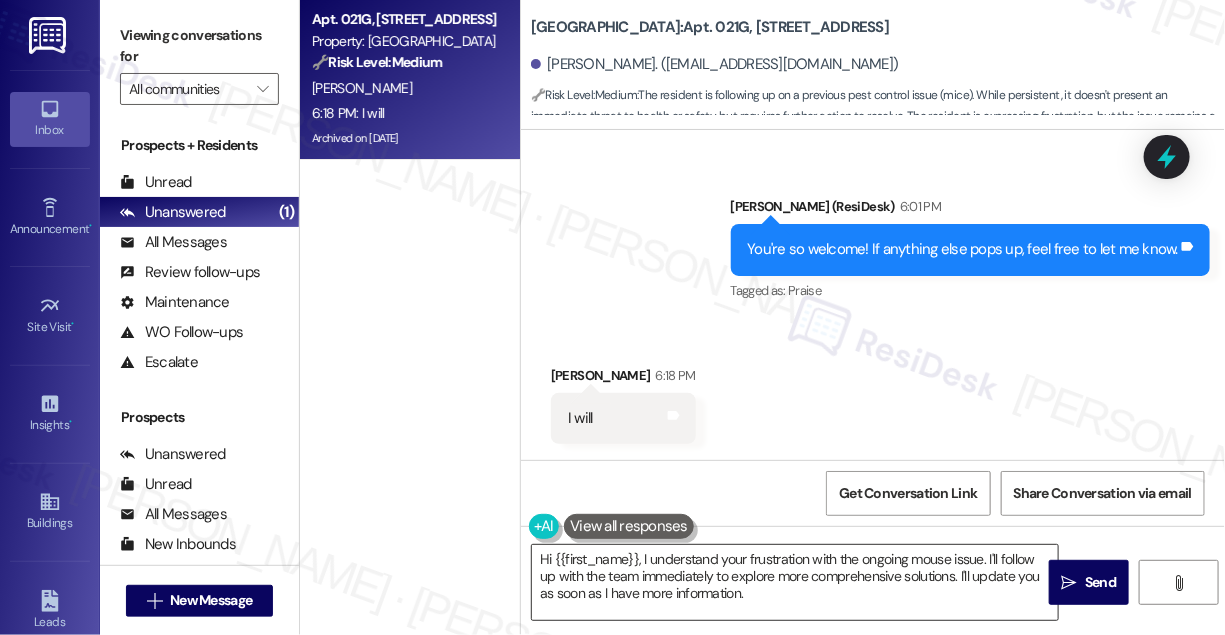 click on "Hi {{first_name}}, I understand your frustration with the ongoing mouse issue. I'll follow up with the team immediately to explore more comprehensive solutions. I'll update you as soon as I have more information." at bounding box center (795, 582) 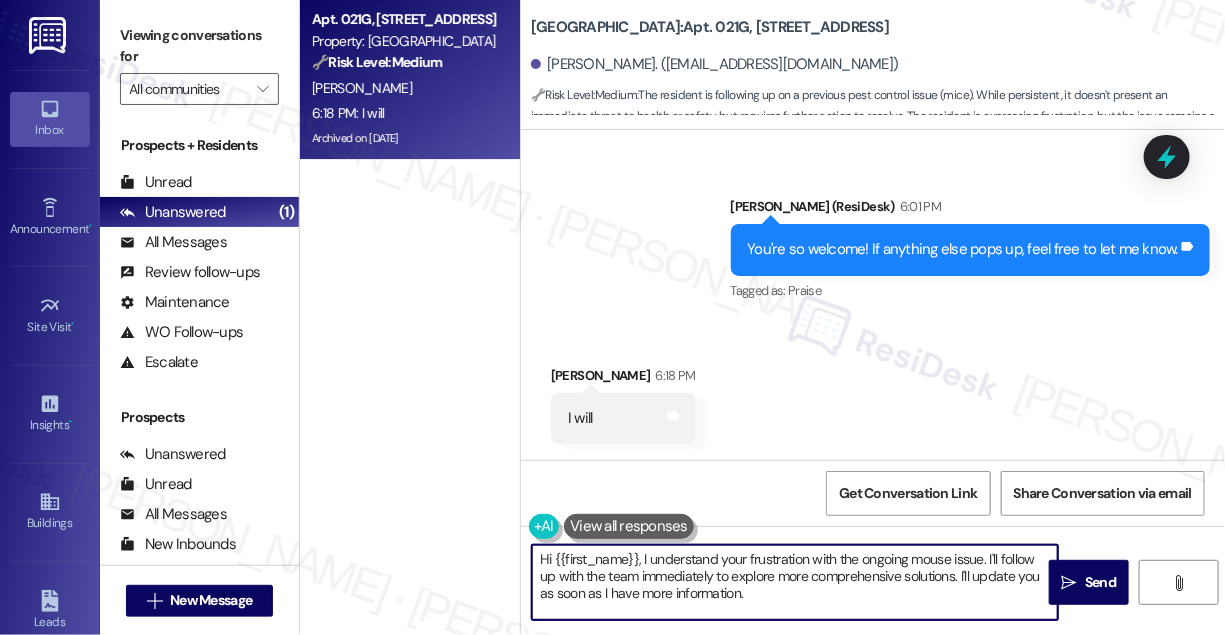 click on "Hi {{first_name}}, I understand your frustration with the ongoing mouse issue. I'll follow up with the team immediately to explore more comprehensive solutions. I'll update you as soon as I have more information." at bounding box center [795, 582] 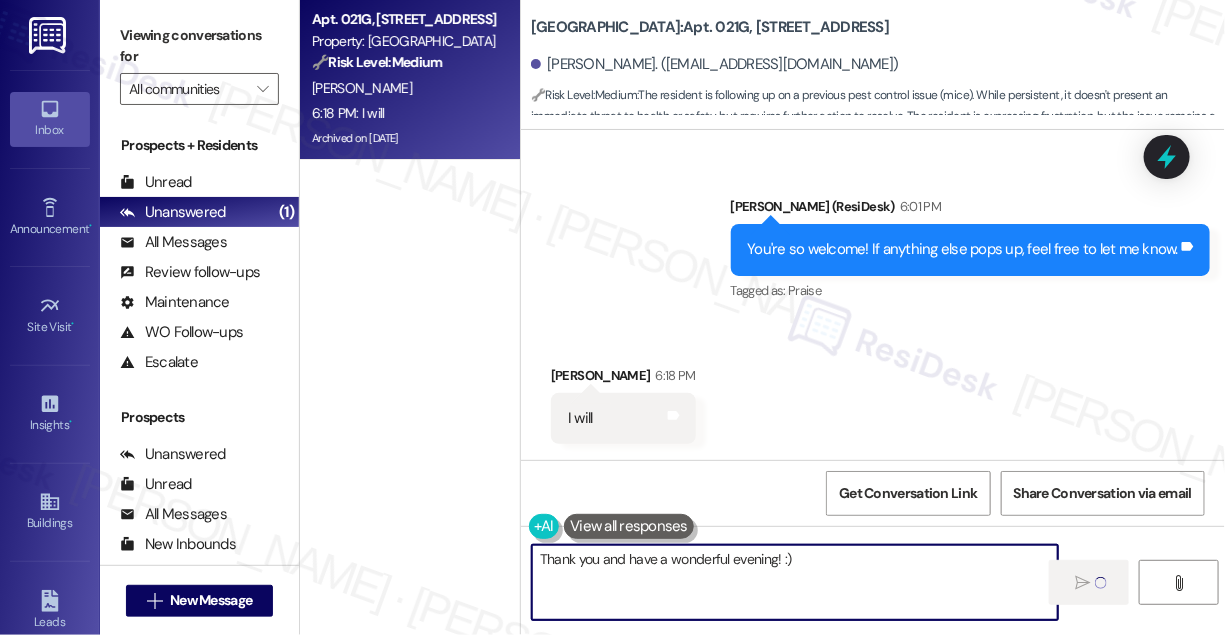 type on "Thank you and have a wonderful evening! :)" 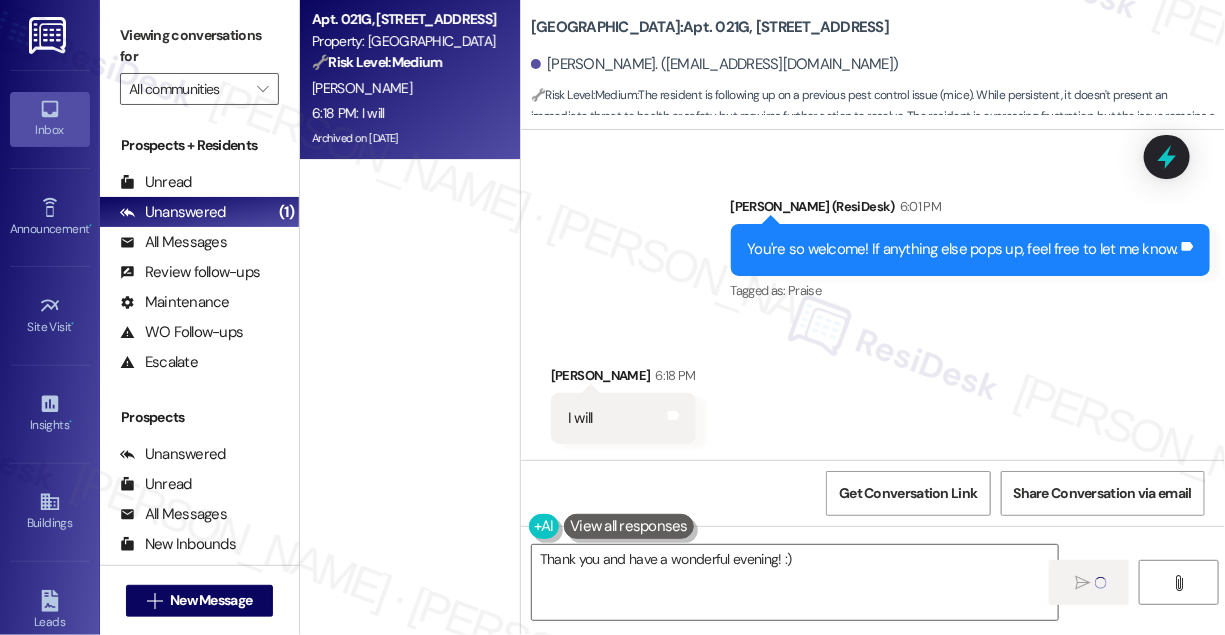 click on "Sent via SMS [PERSON_NAME]   (ResiDesk) 6:01 PM You're so welcome! If anything else pops up, feel free to let me know. Tags and notes Tagged as:   Praise Click to highlight conversations about Praise" at bounding box center (971, 250) 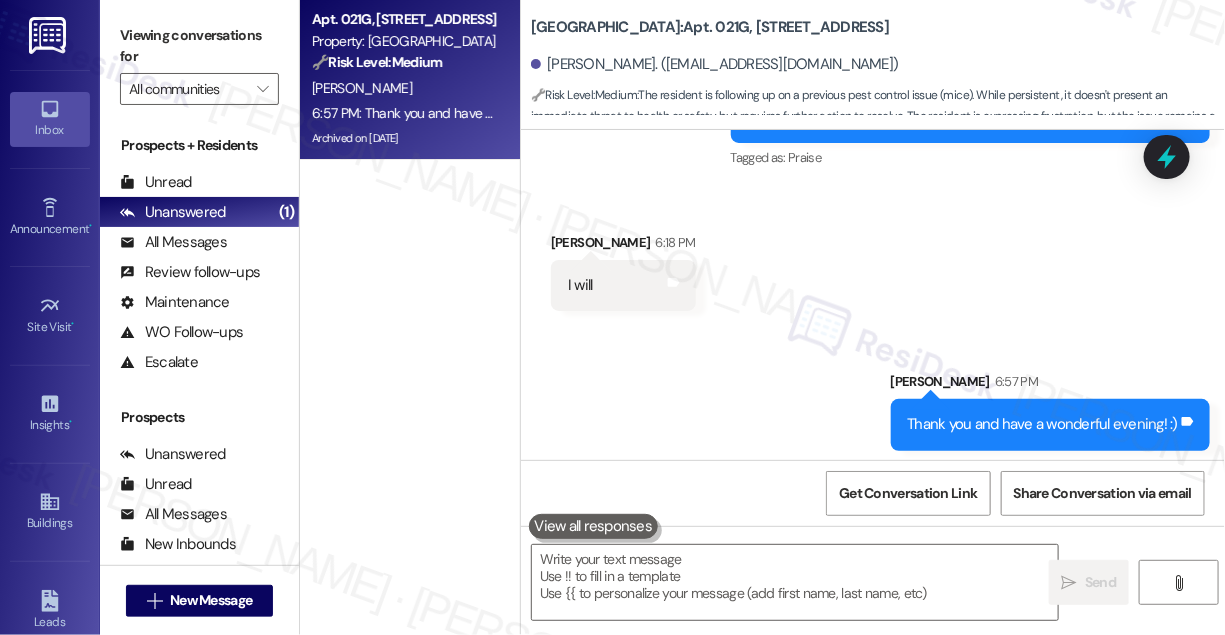 scroll, scrollTop: 18407, scrollLeft: 0, axis: vertical 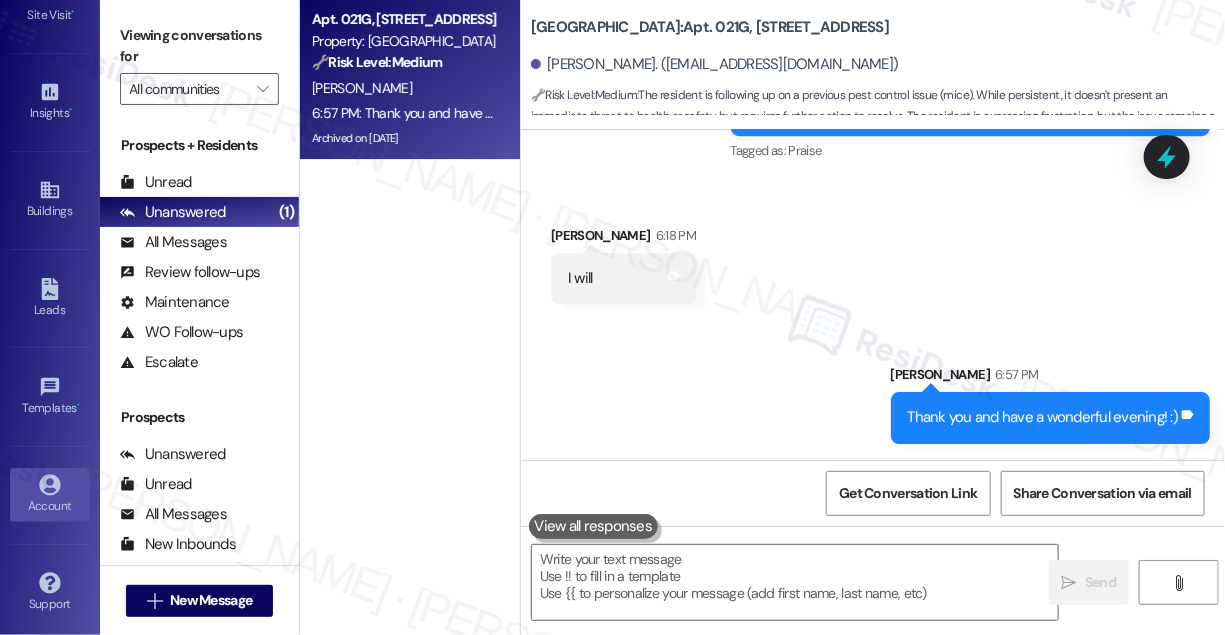 click on "Account" at bounding box center (50, 495) 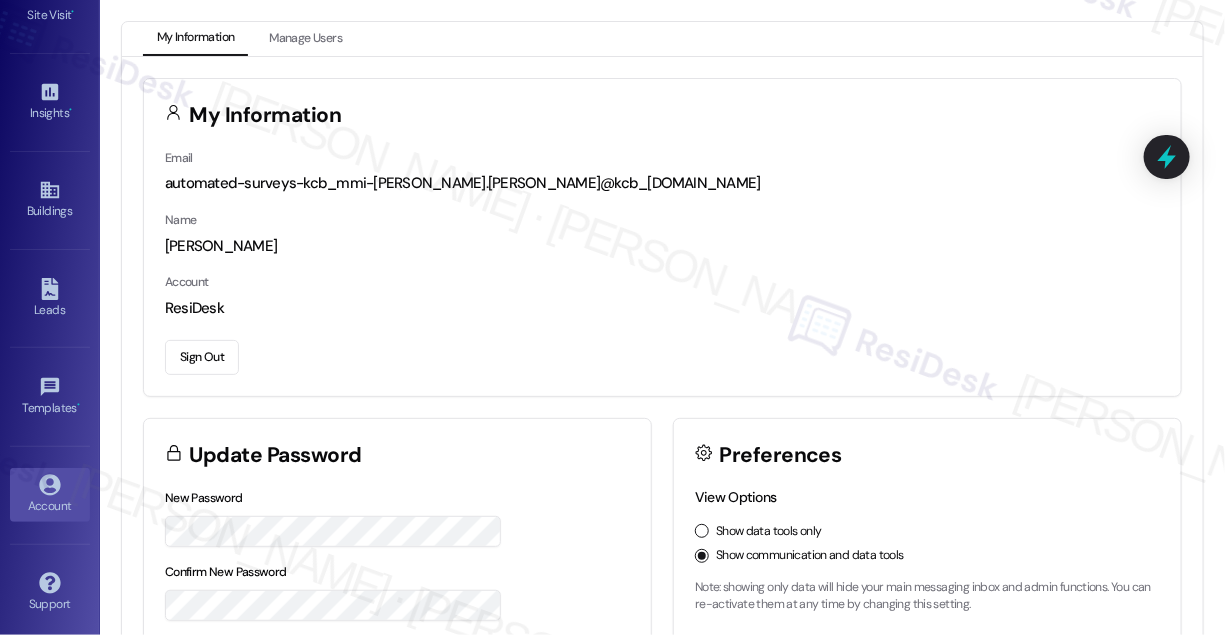 click on "Sign Out" at bounding box center [662, 354] 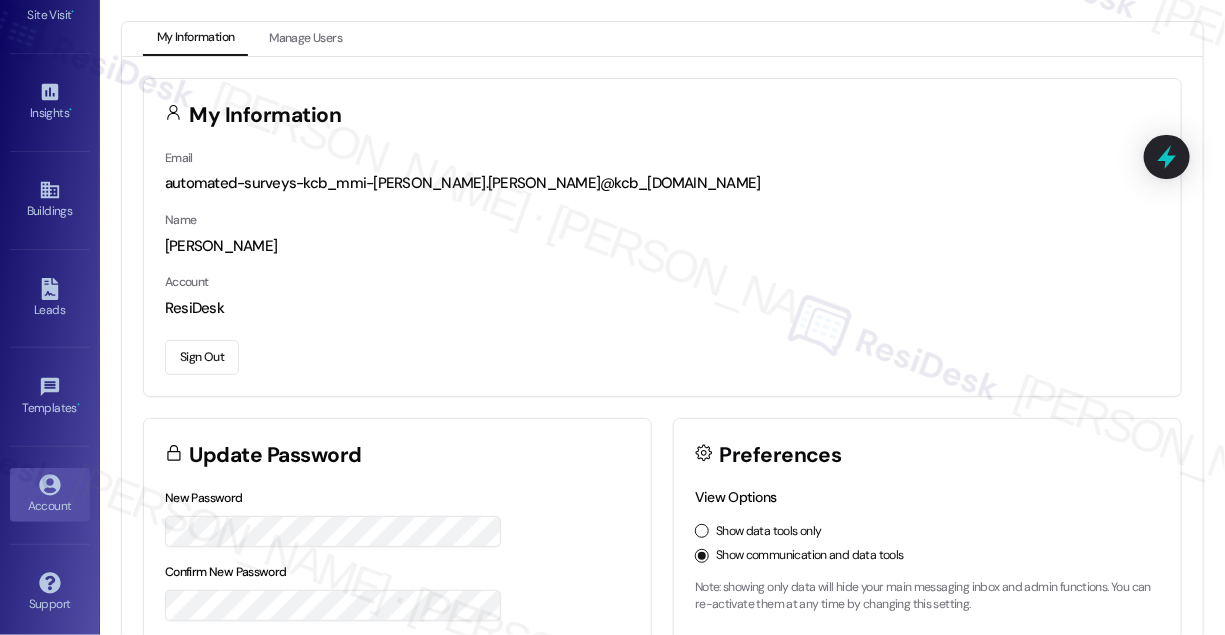 click on "Sign Out" at bounding box center (202, 357) 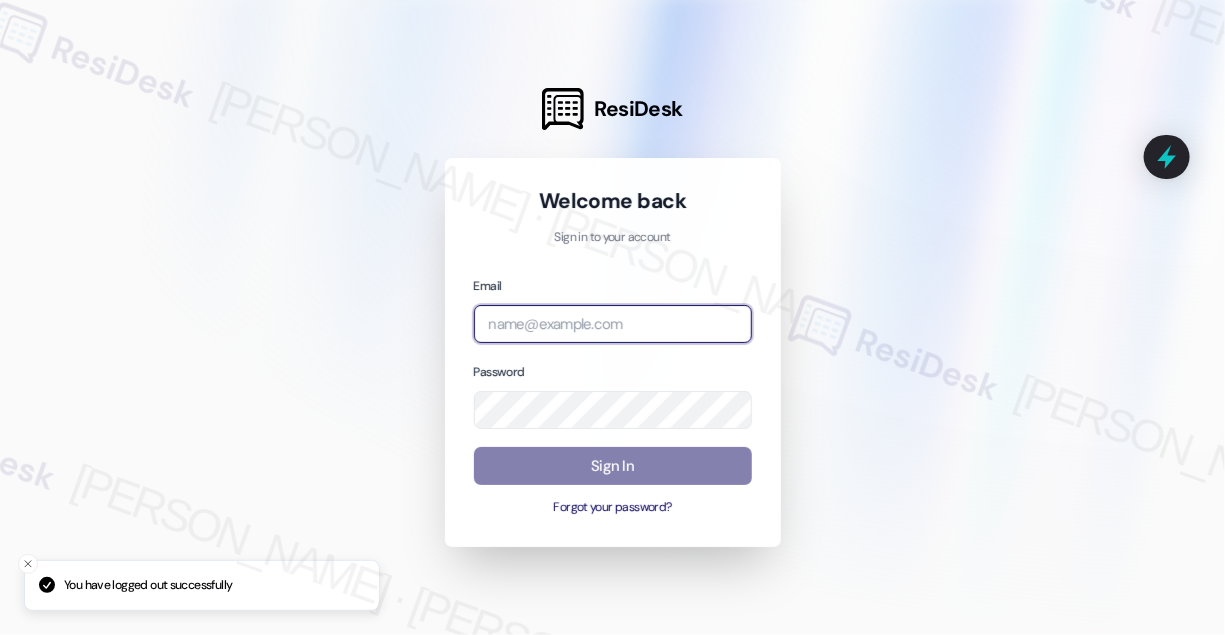 click at bounding box center (613, 324) 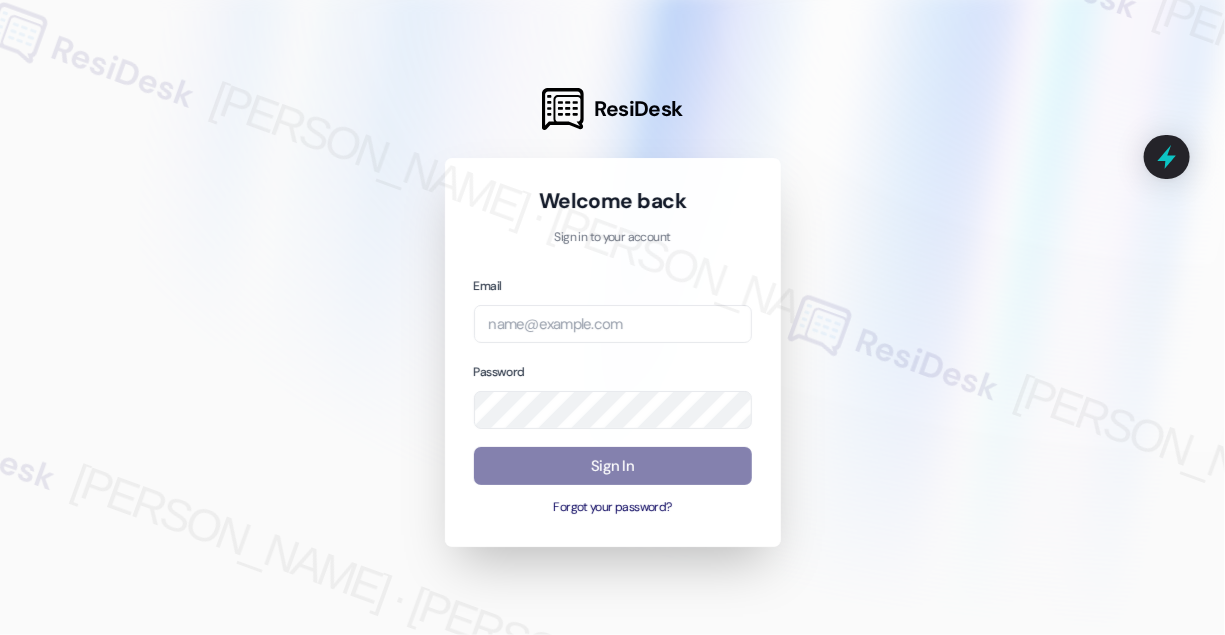 click at bounding box center (612, 317) 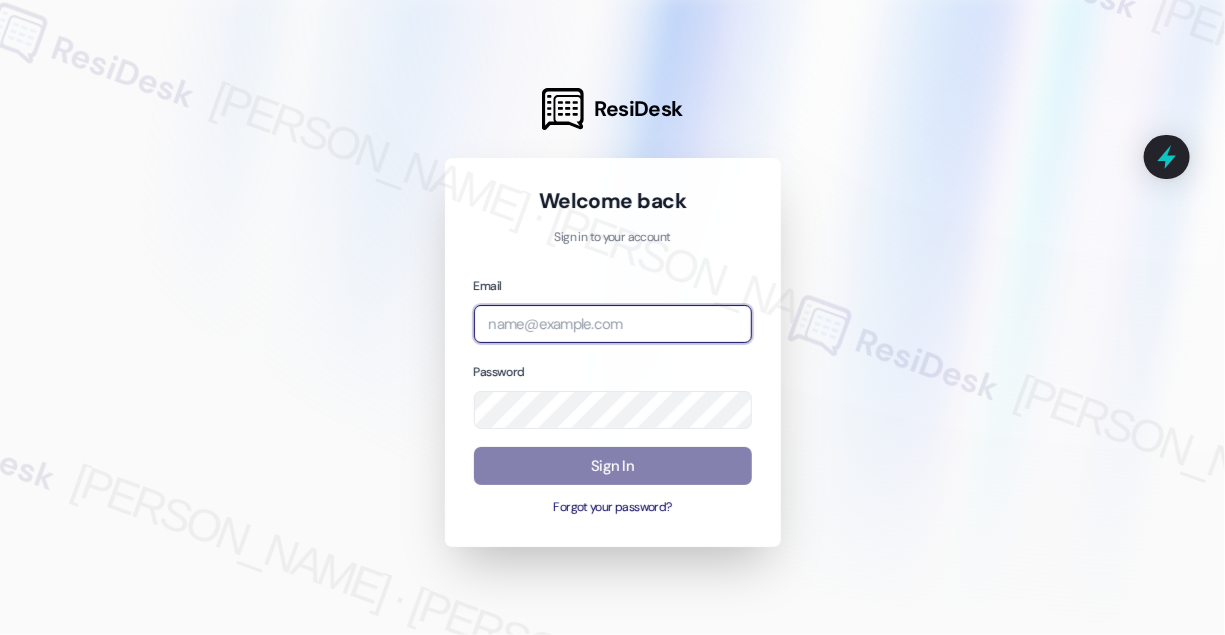 click at bounding box center (613, 324) 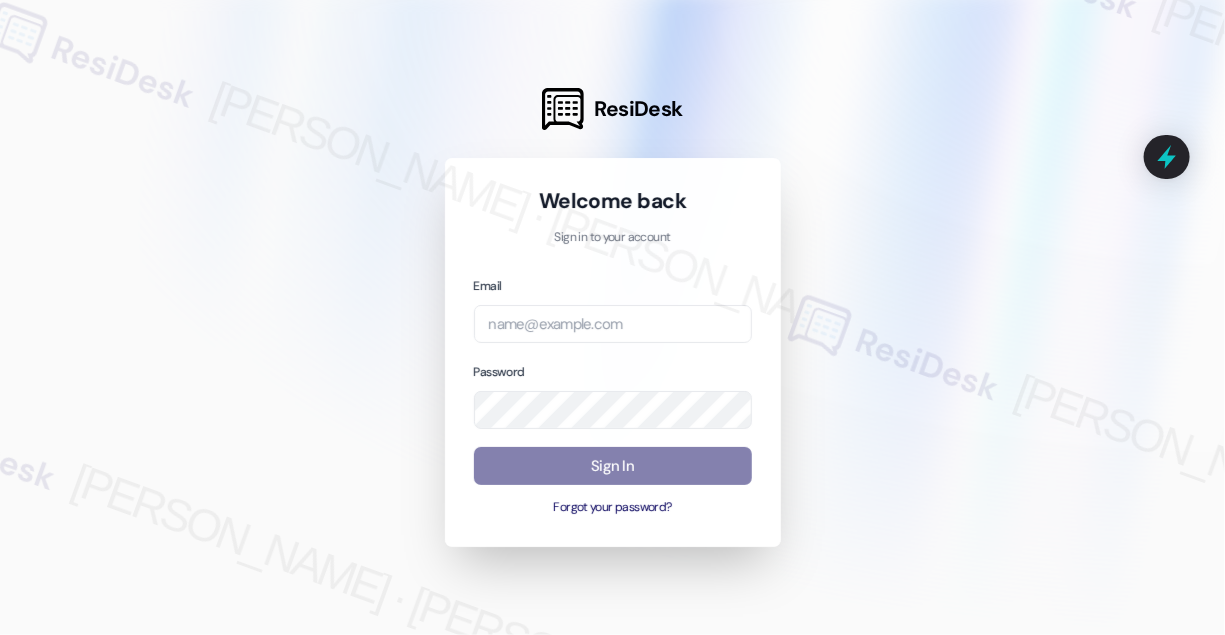 click at bounding box center (612, 317) 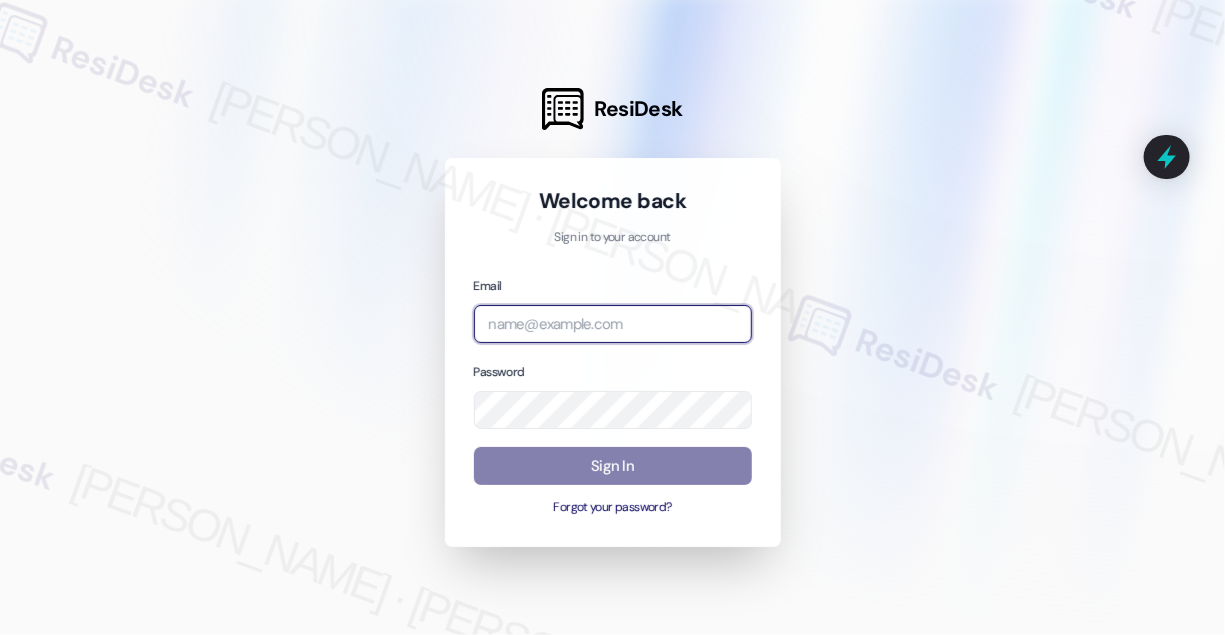 click at bounding box center (613, 324) 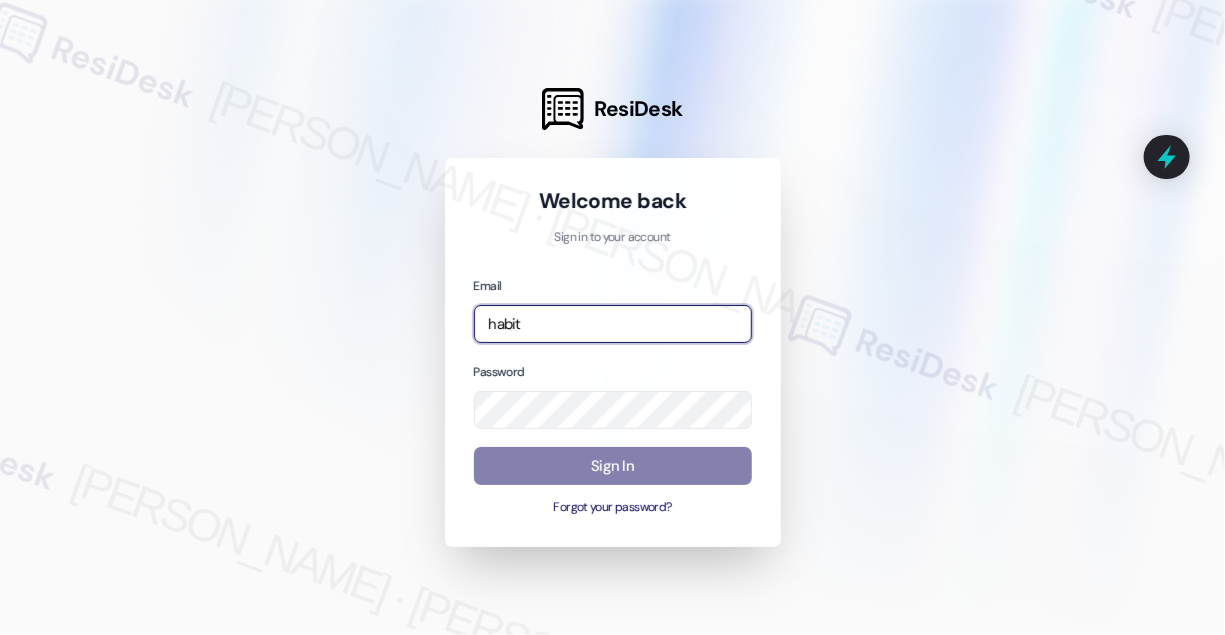 type on "[EMAIL_ADDRESS][PERSON_NAME][PERSON_NAME][DOMAIN_NAME]" 